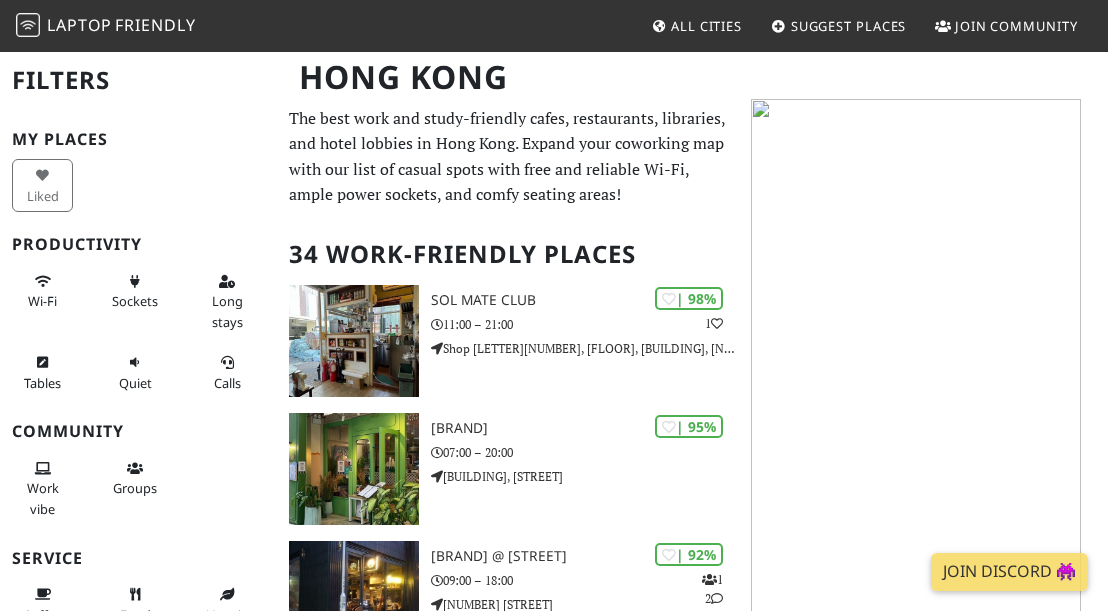 scroll, scrollTop: 0, scrollLeft: 0, axis: both 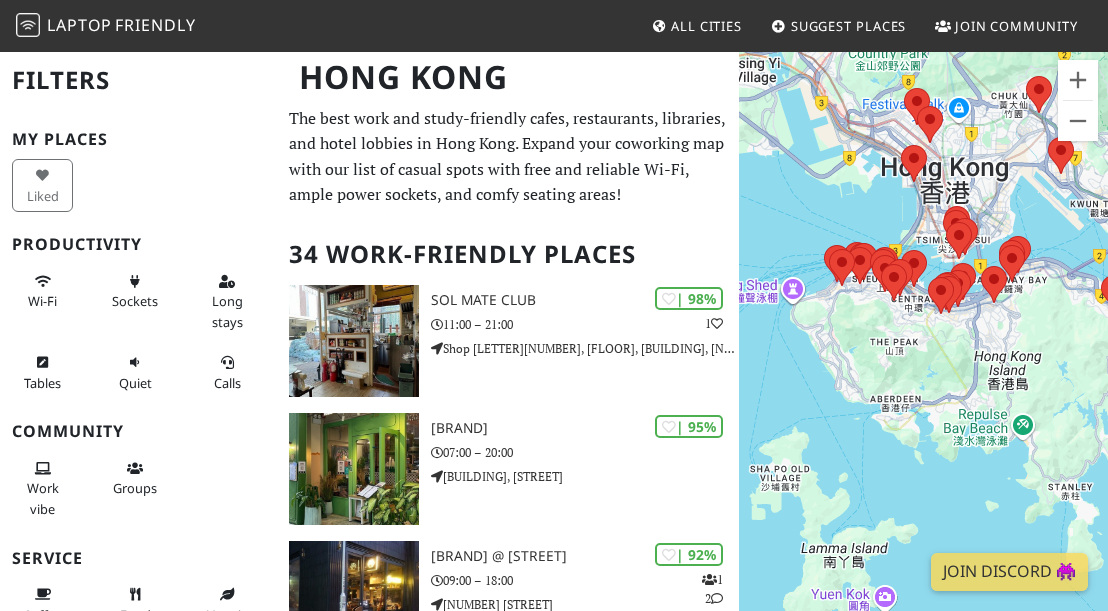 drag, startPoint x: 863, startPoint y: 250, endPoint x: 1017, endPoint y: 234, distance: 154.82893 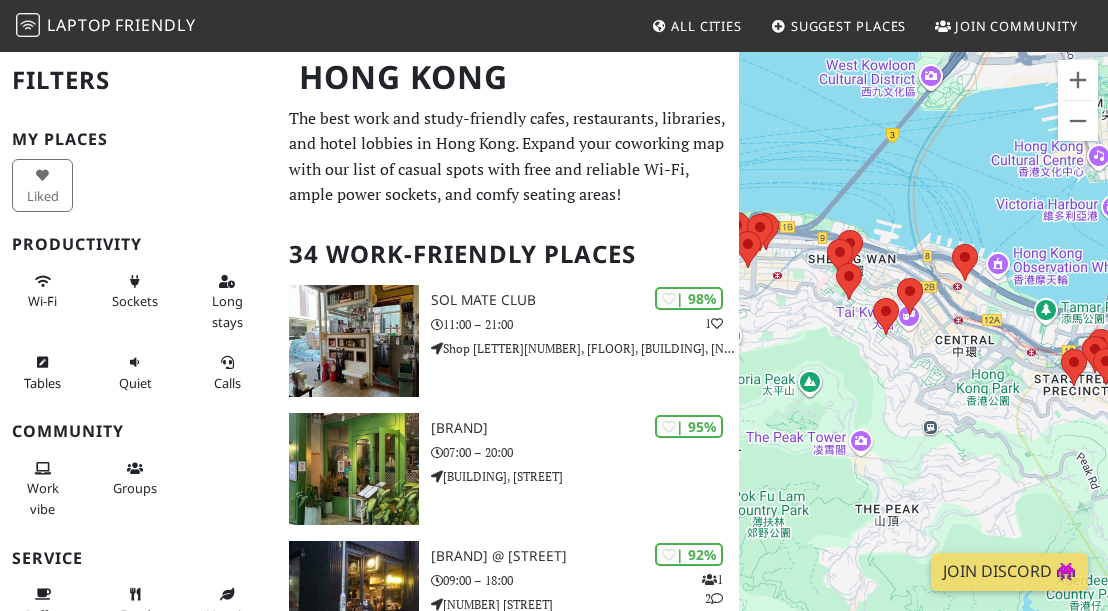 drag, startPoint x: 941, startPoint y: 274, endPoint x: 919, endPoint y: 184, distance: 92.64988 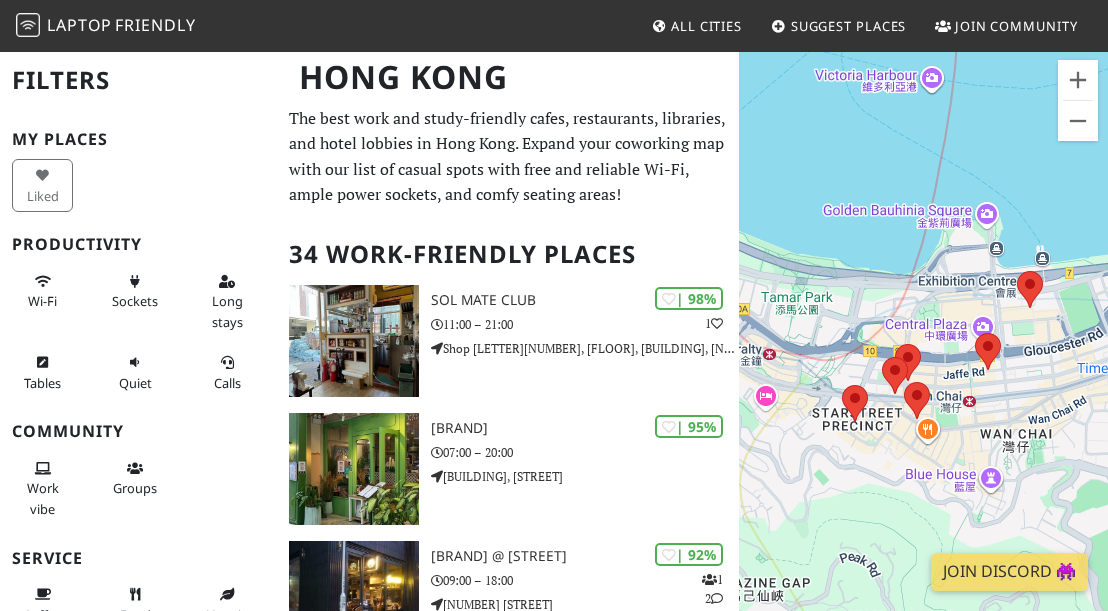 drag, startPoint x: 875, startPoint y: 374, endPoint x: 868, endPoint y: 167, distance: 207.11832 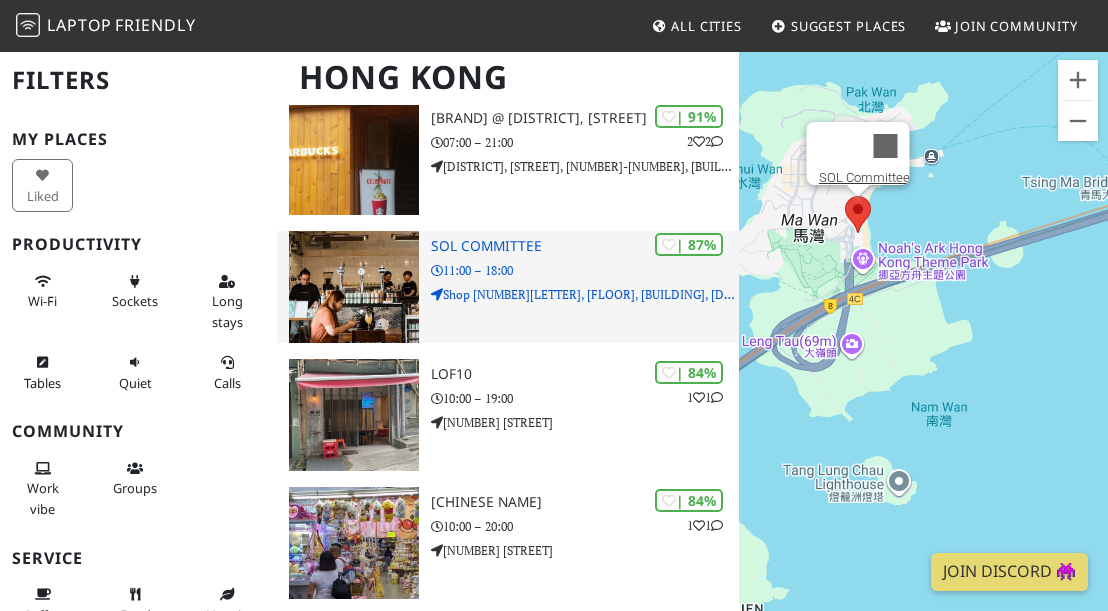 scroll, scrollTop: 608, scrollLeft: 0, axis: vertical 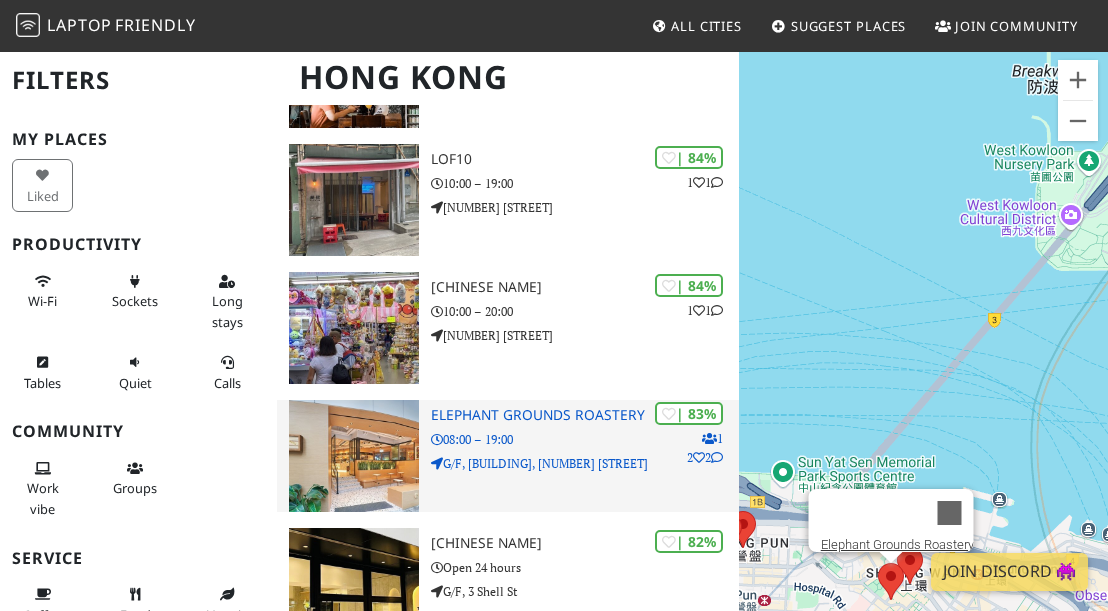 click on "08:00 – 19:00" at bounding box center [585, 439] 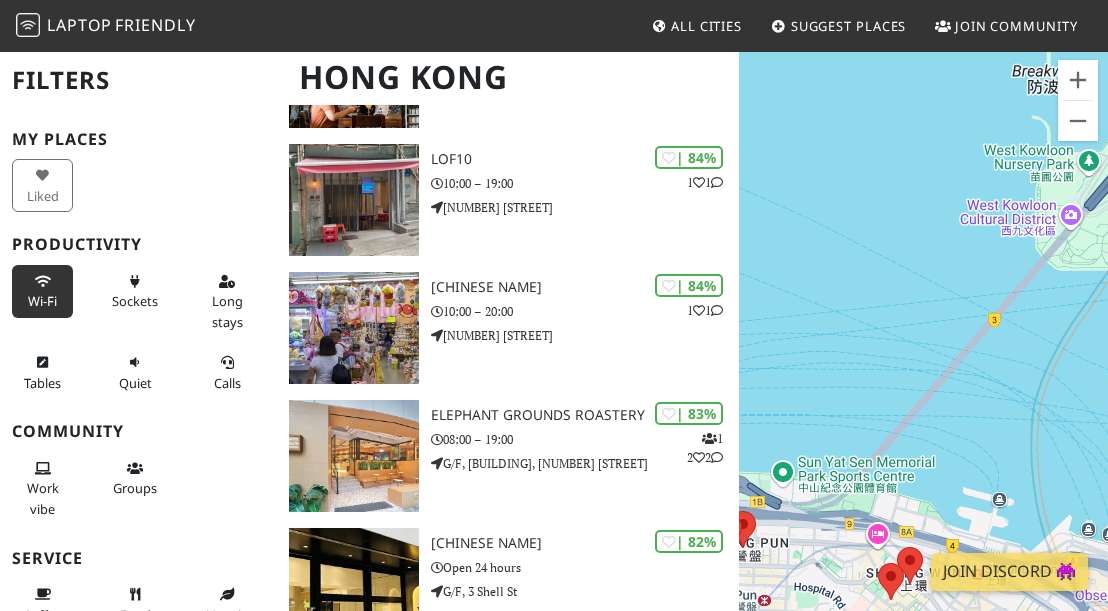 click on "Wi-Fi" at bounding box center (42, 291) 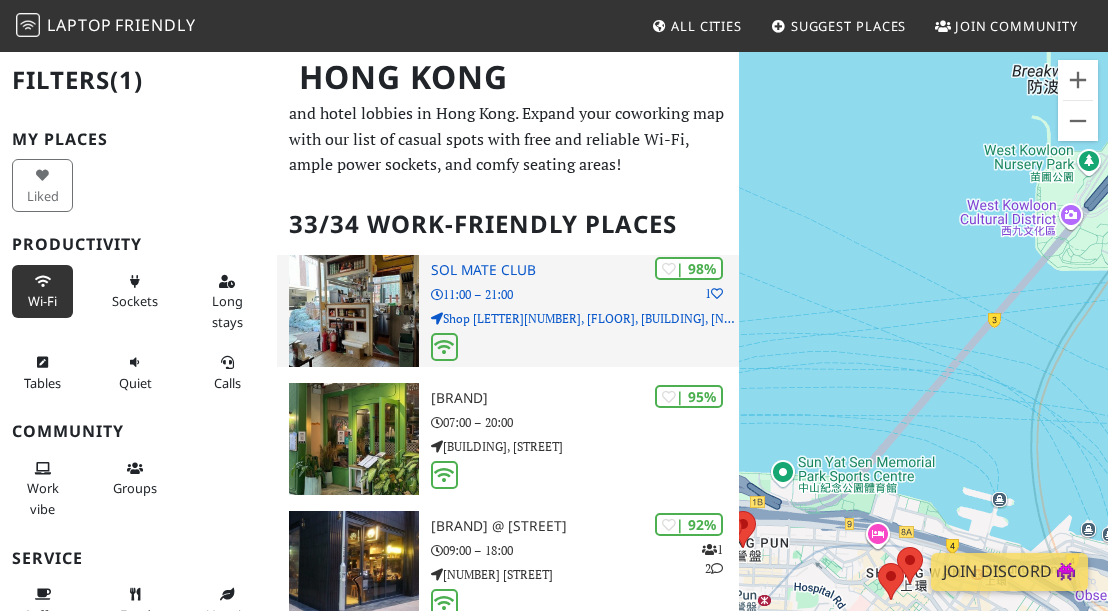 scroll, scrollTop: 0, scrollLeft: 0, axis: both 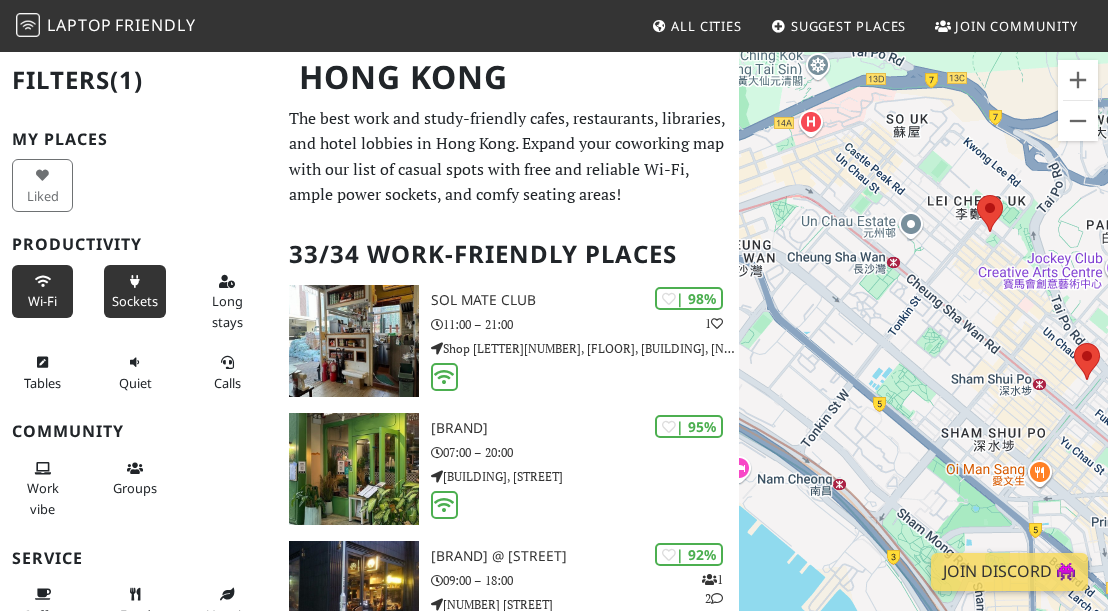 click on "Sockets" at bounding box center (134, 291) 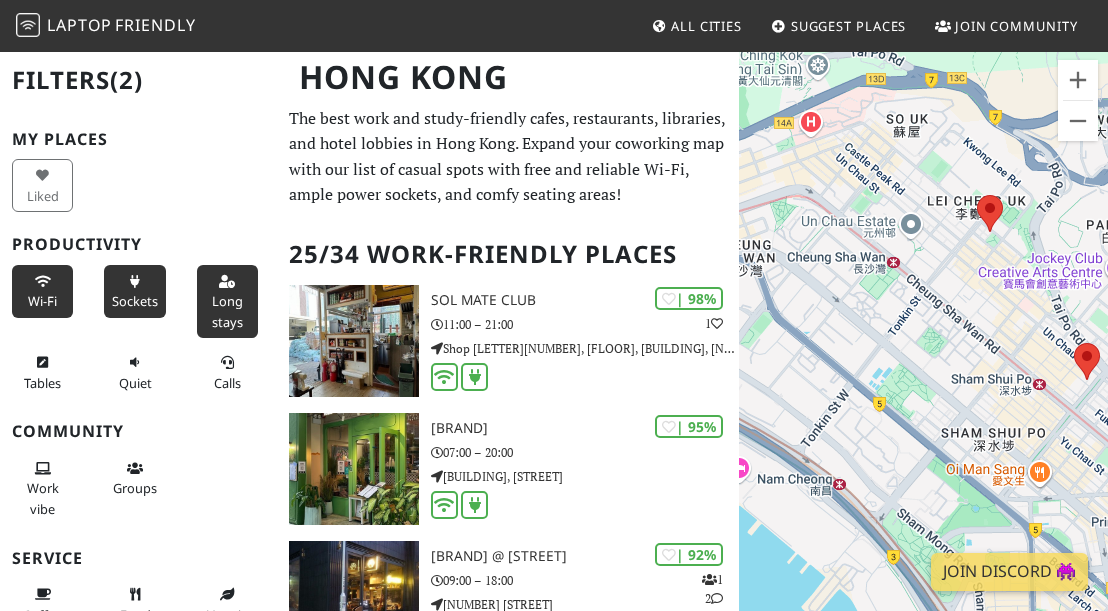 click on "Long stays" at bounding box center [227, 311] 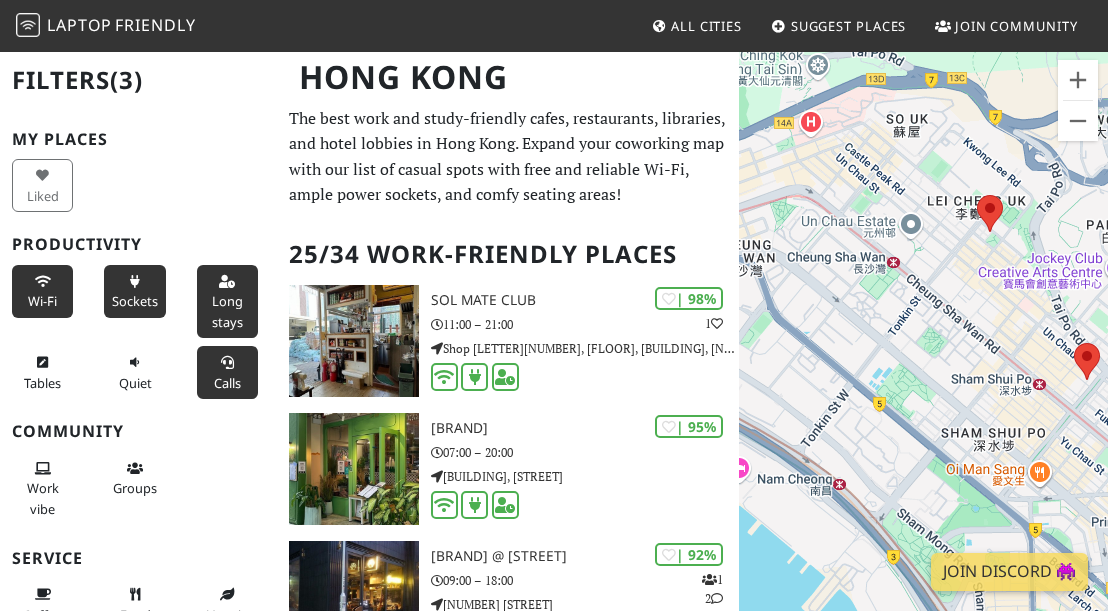 click at bounding box center [227, 363] 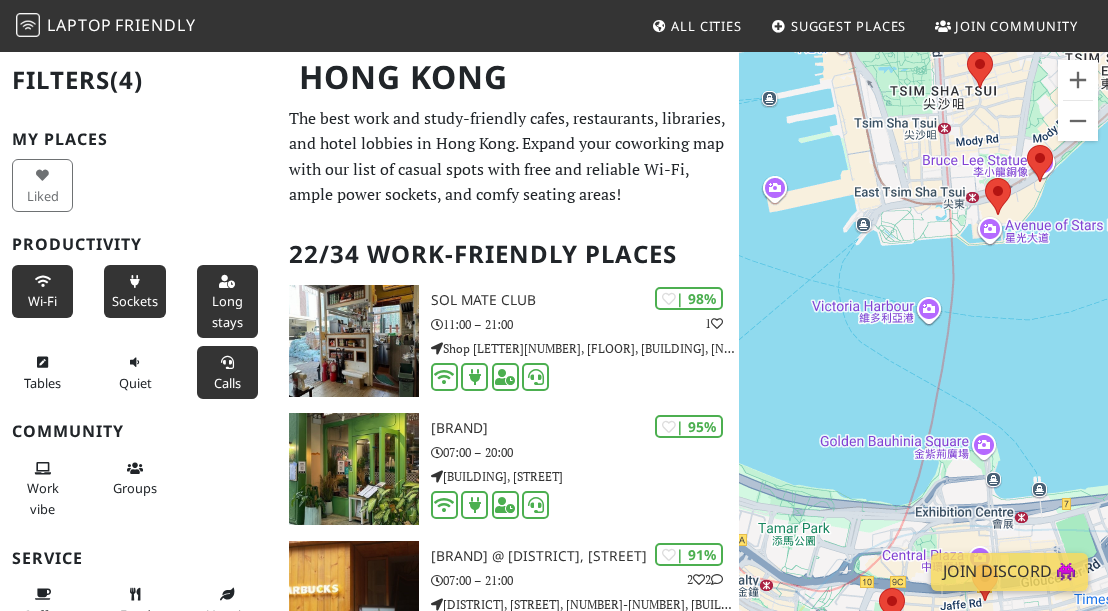 click at bounding box center [227, 363] 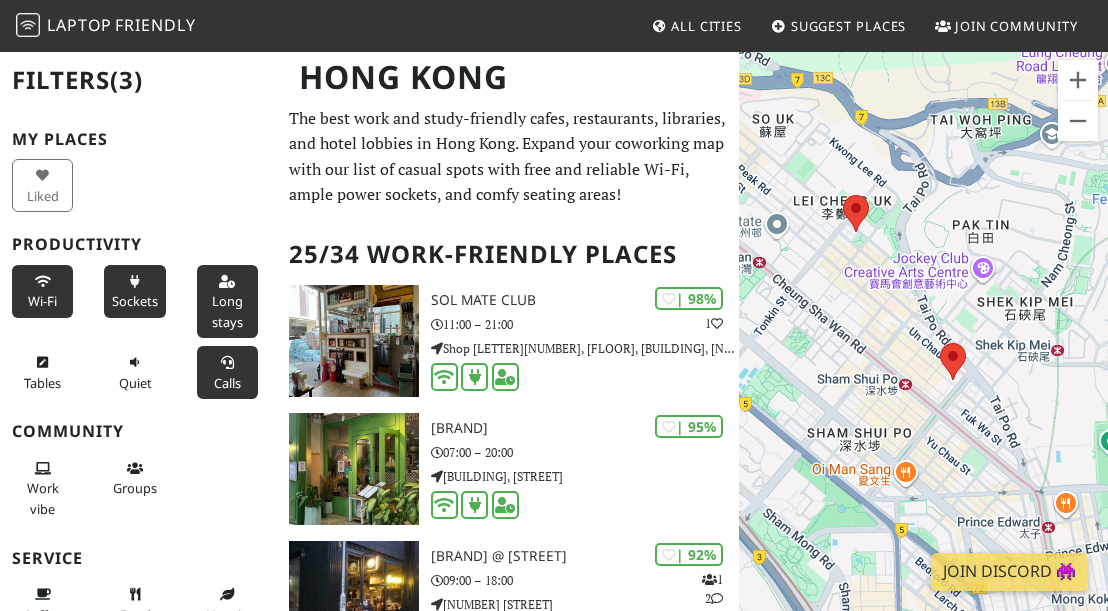 click on "Calls" at bounding box center [227, 372] 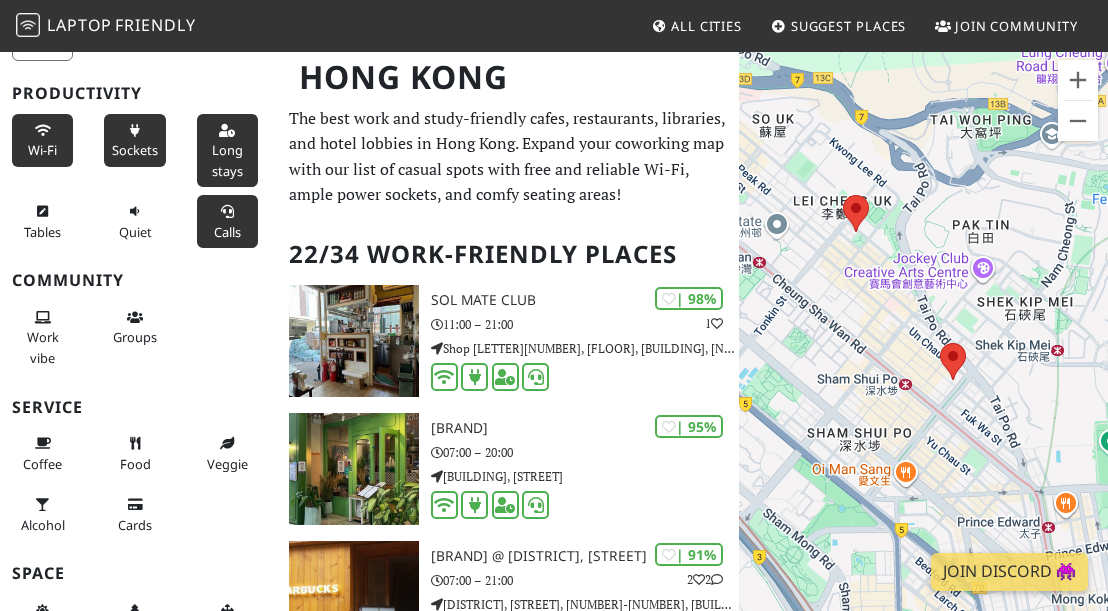 scroll, scrollTop: 0, scrollLeft: 0, axis: both 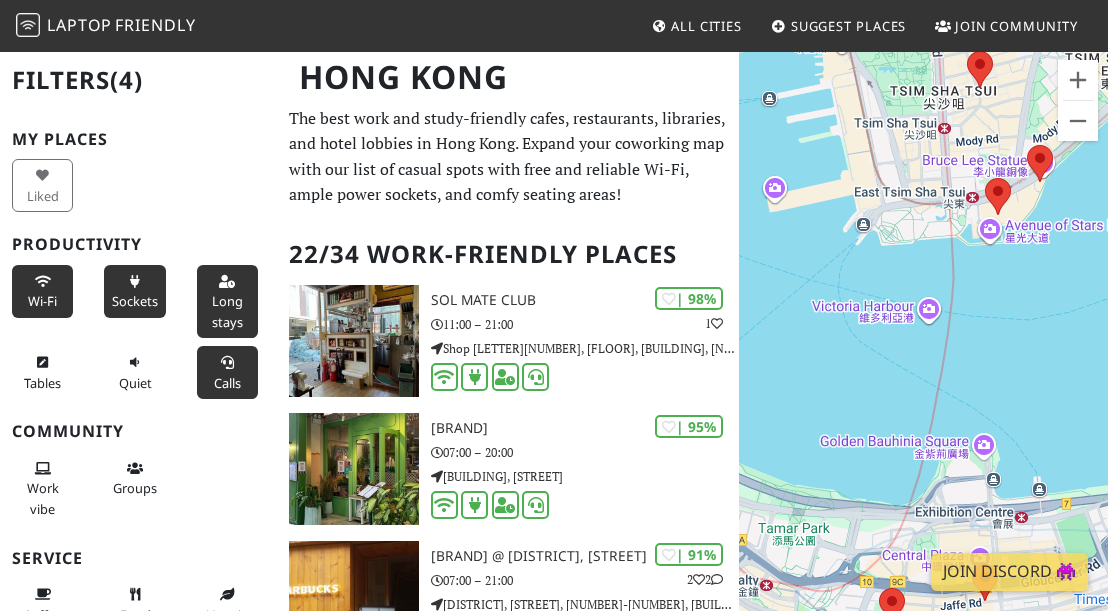 click at bounding box center [227, 363] 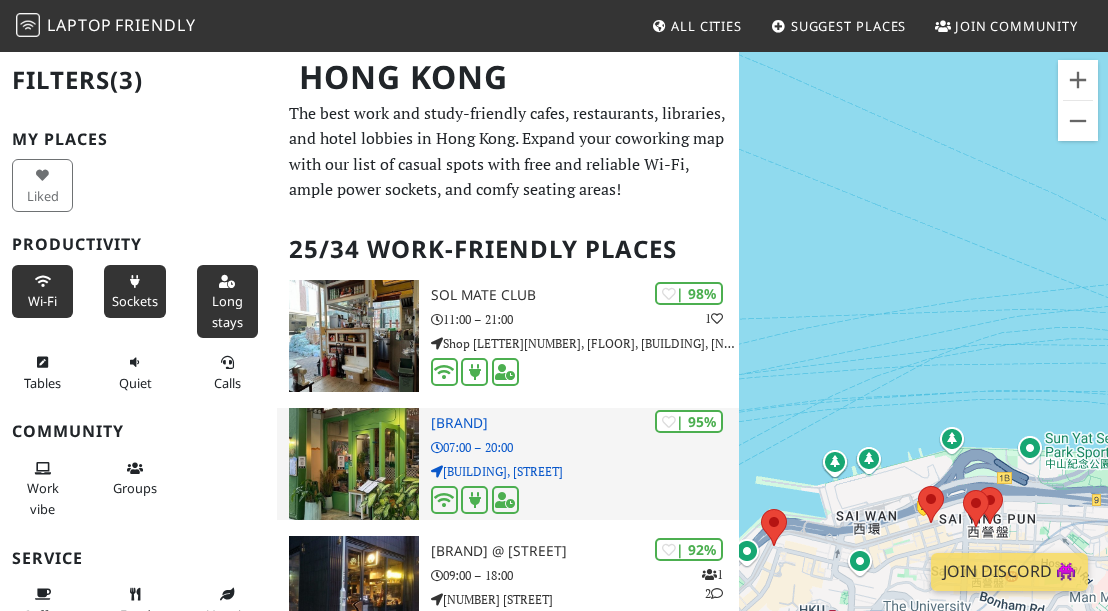 scroll, scrollTop: 0, scrollLeft: 0, axis: both 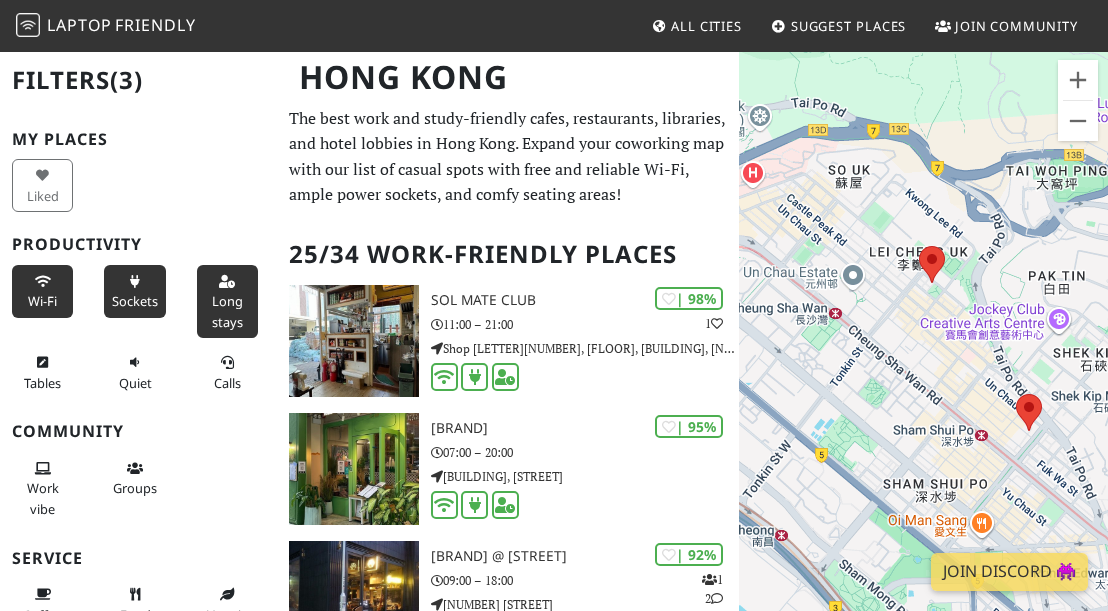 drag, startPoint x: 789, startPoint y: 359, endPoint x: 930, endPoint y: 348, distance: 141.42842 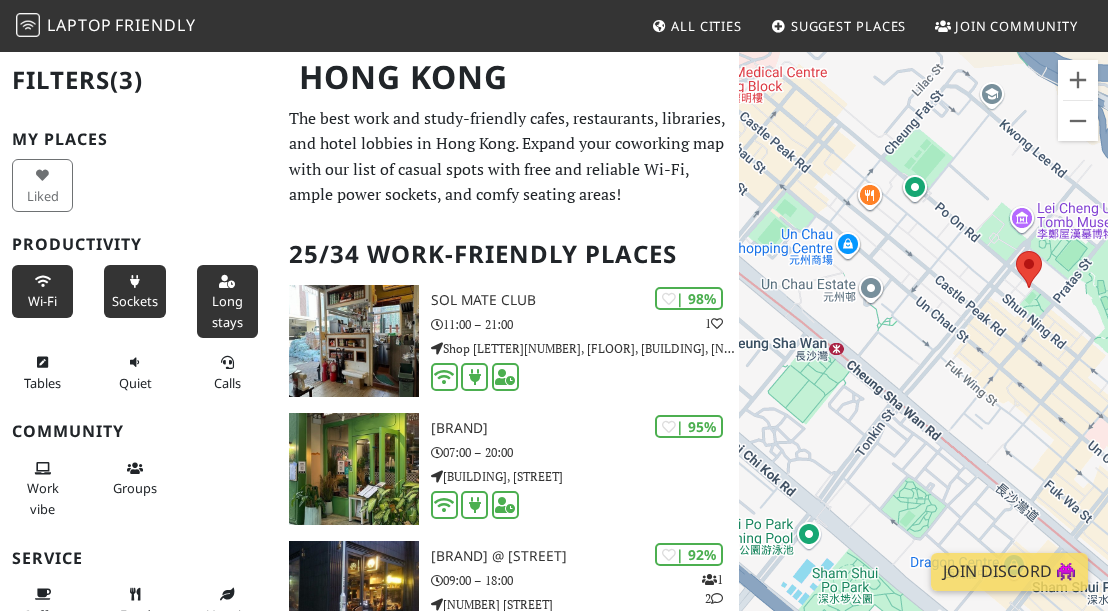 drag, startPoint x: 863, startPoint y: 330, endPoint x: 915, endPoint y: 402, distance: 88.814415 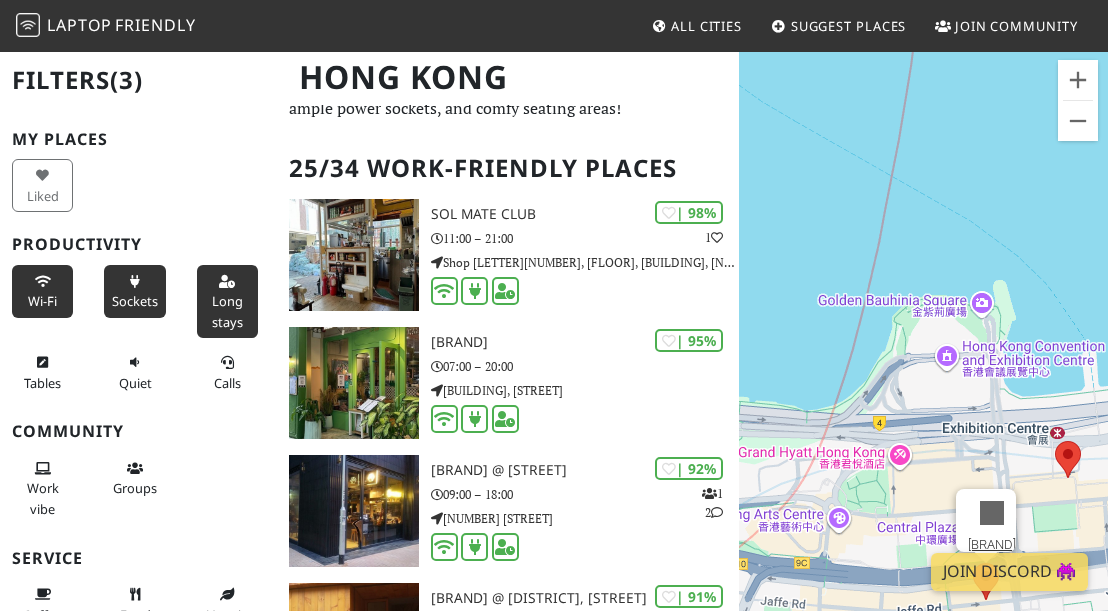 scroll, scrollTop: 102, scrollLeft: 0, axis: vertical 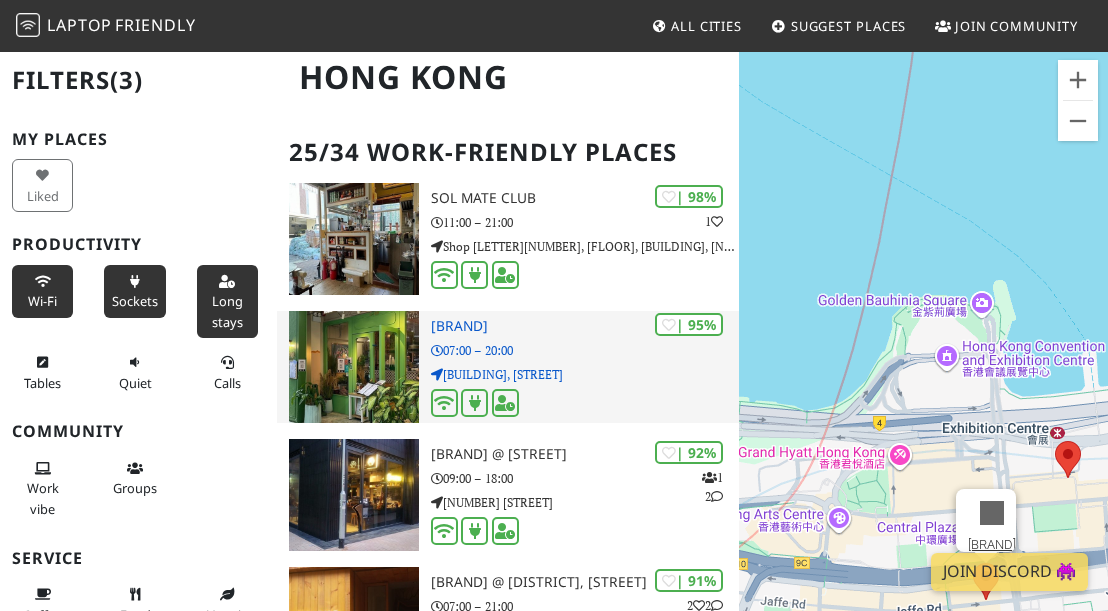 click on "[BRAND]" at bounding box center (585, 326) 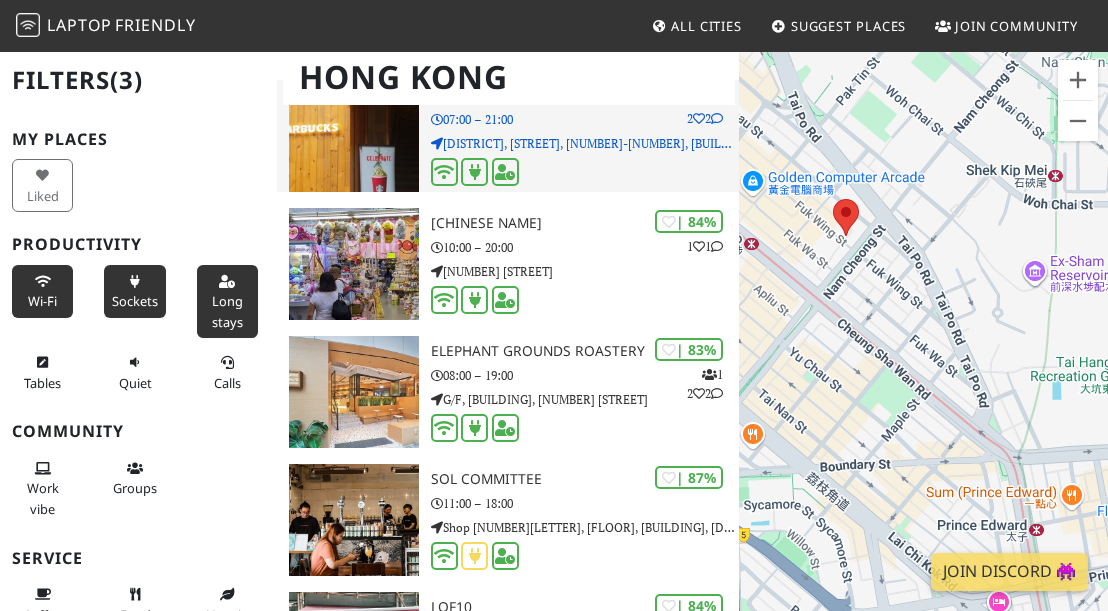 scroll, scrollTop: 593, scrollLeft: 0, axis: vertical 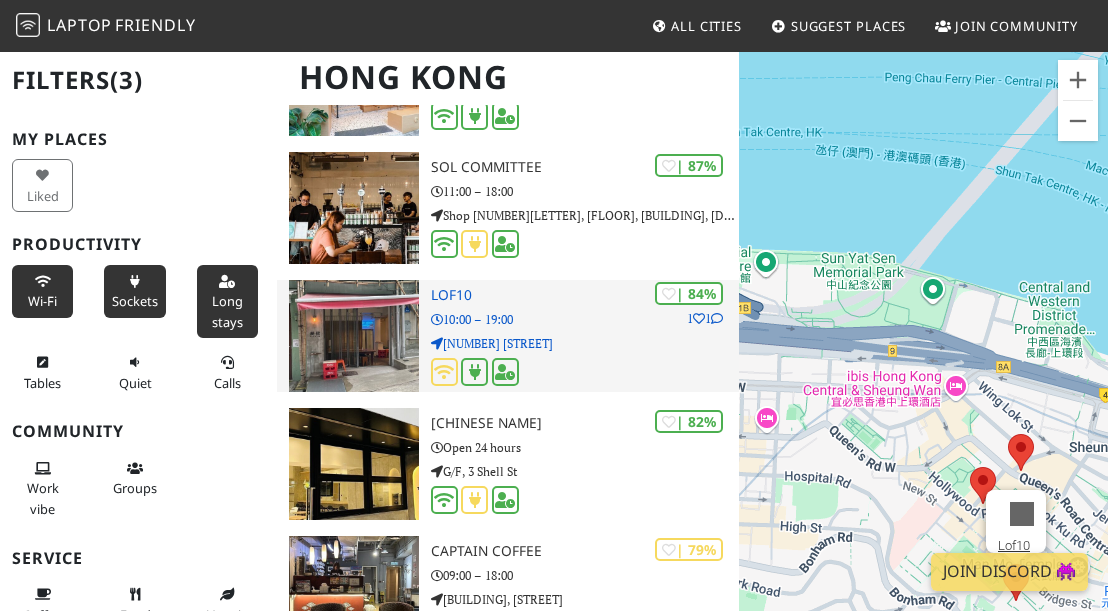 click on "[NUMBER] [STREET]" at bounding box center (585, 343) 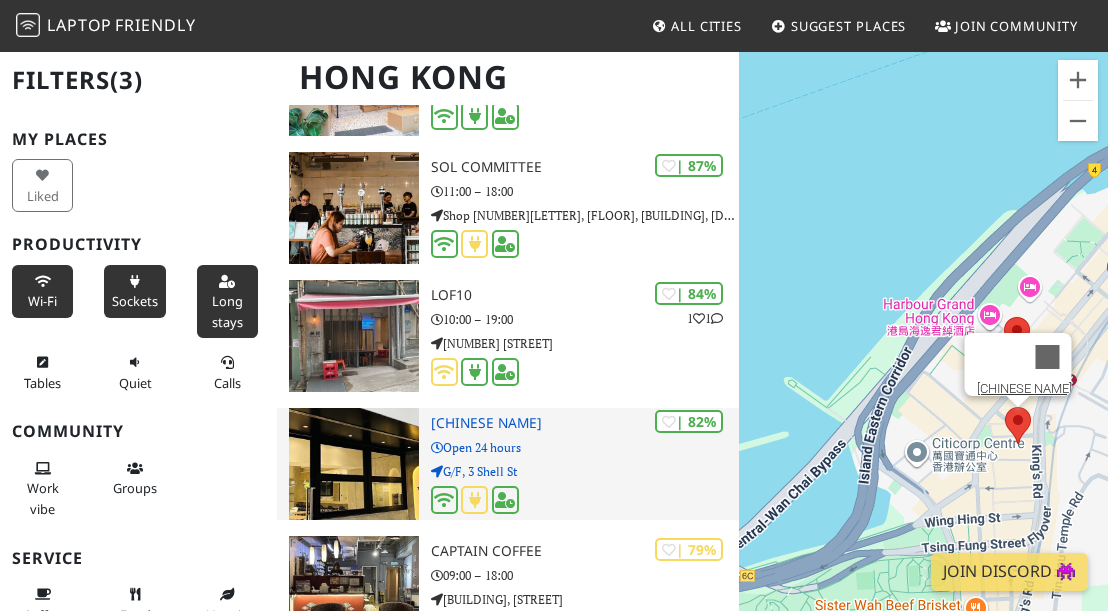 click on "| [PERCENT]%
[NAME]
Open 24 hours
[FLOOR], [NUMBER] [STREET]" at bounding box center (585, 464) 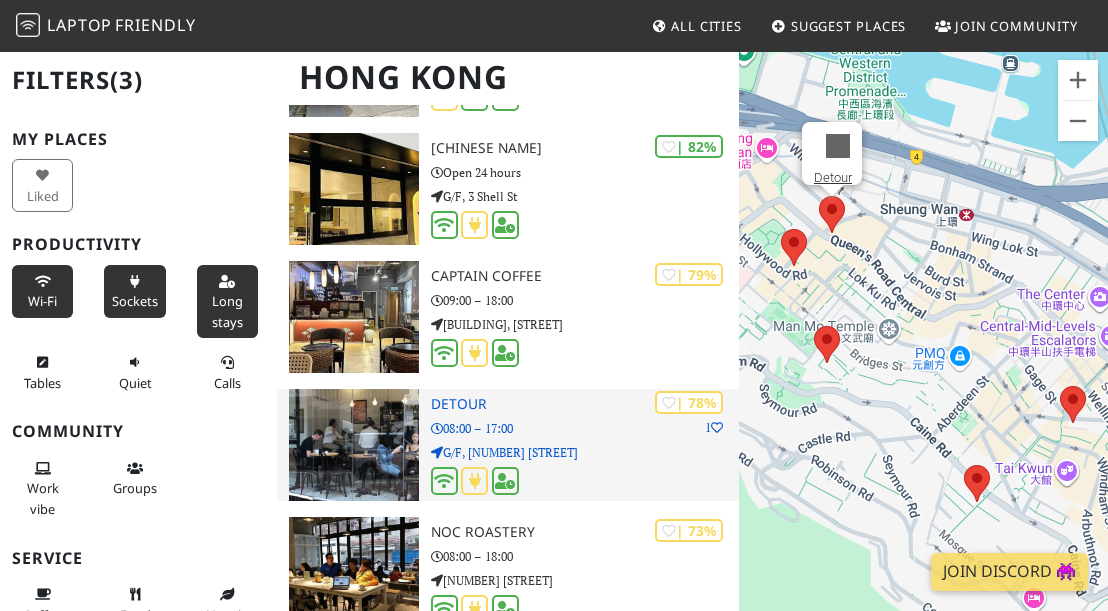 scroll, scrollTop: 1180, scrollLeft: 0, axis: vertical 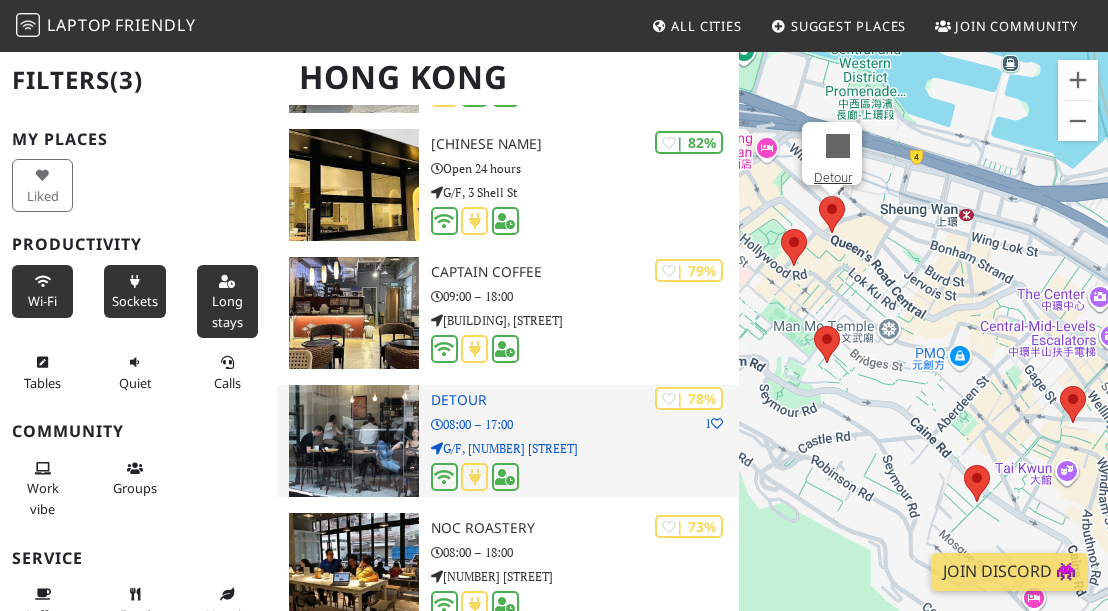 click on "08:00 – 17:00" at bounding box center (585, 424) 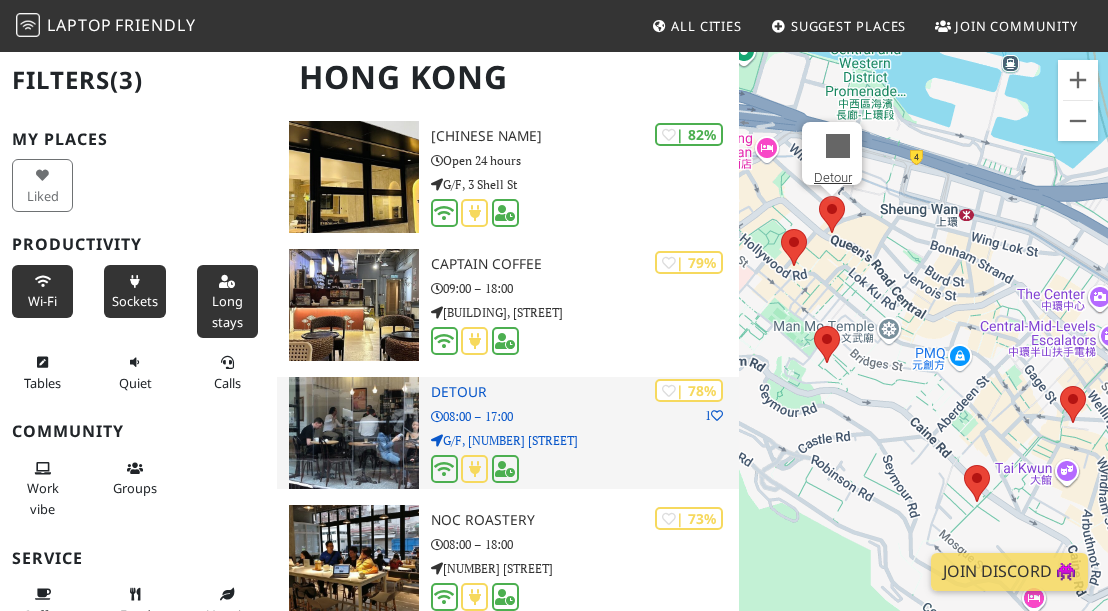 scroll, scrollTop: 1189, scrollLeft: 0, axis: vertical 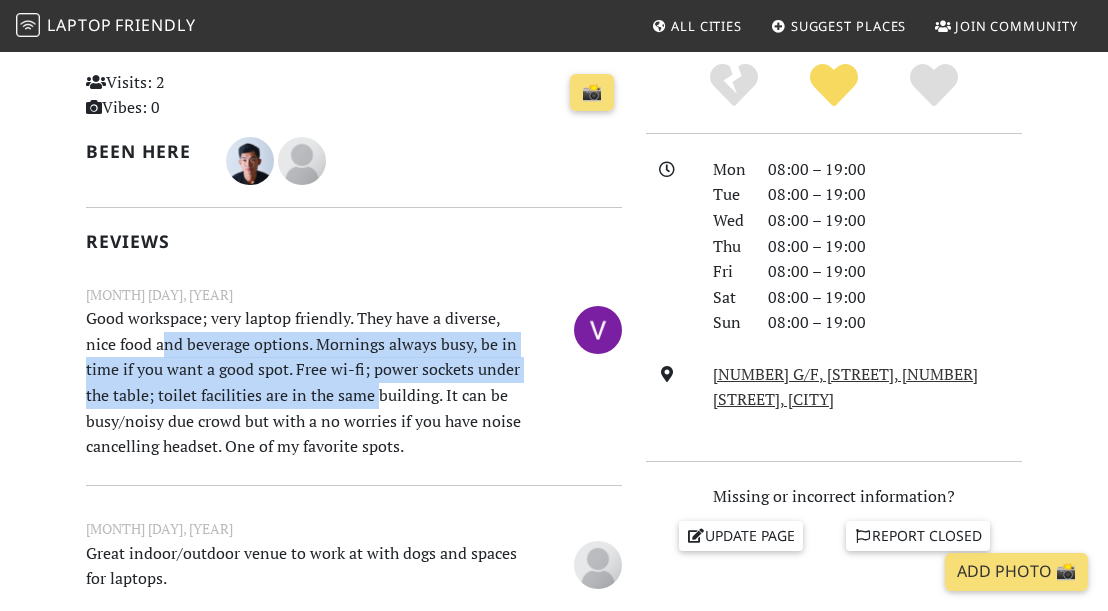 drag, startPoint x: 160, startPoint y: 346, endPoint x: 414, endPoint y: 406, distance: 260.99042 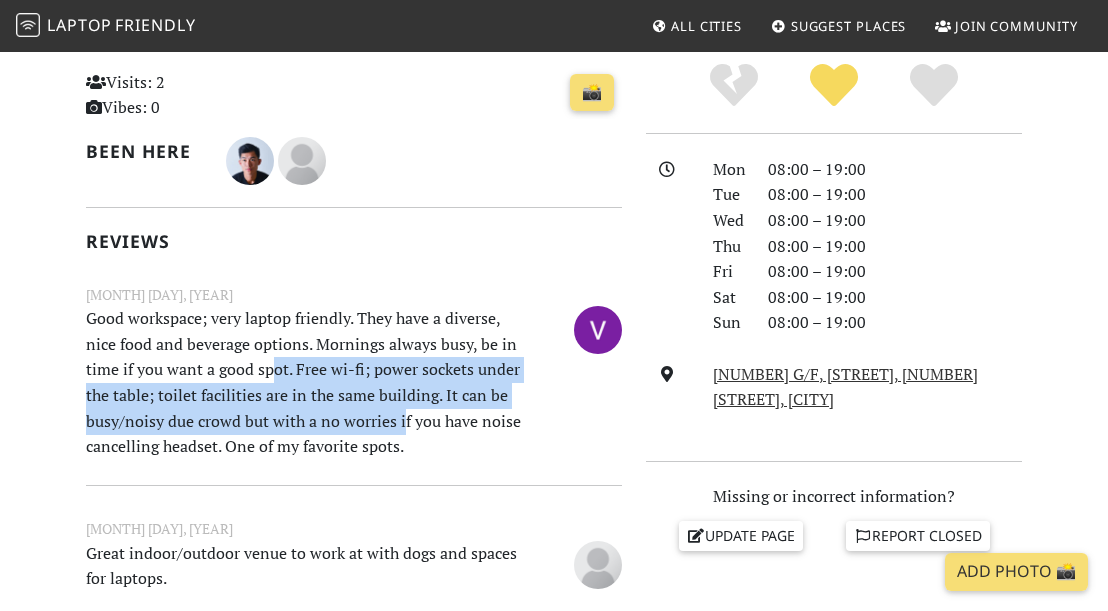 drag, startPoint x: 273, startPoint y: 366, endPoint x: 457, endPoint y: 408, distance: 188.73262 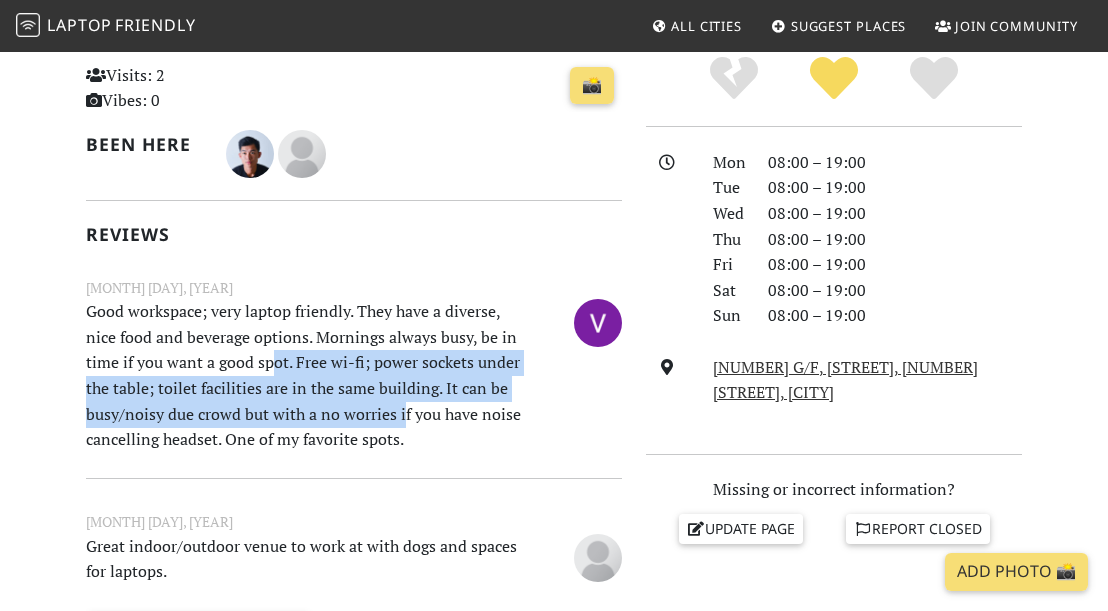 scroll, scrollTop: 634, scrollLeft: 0, axis: vertical 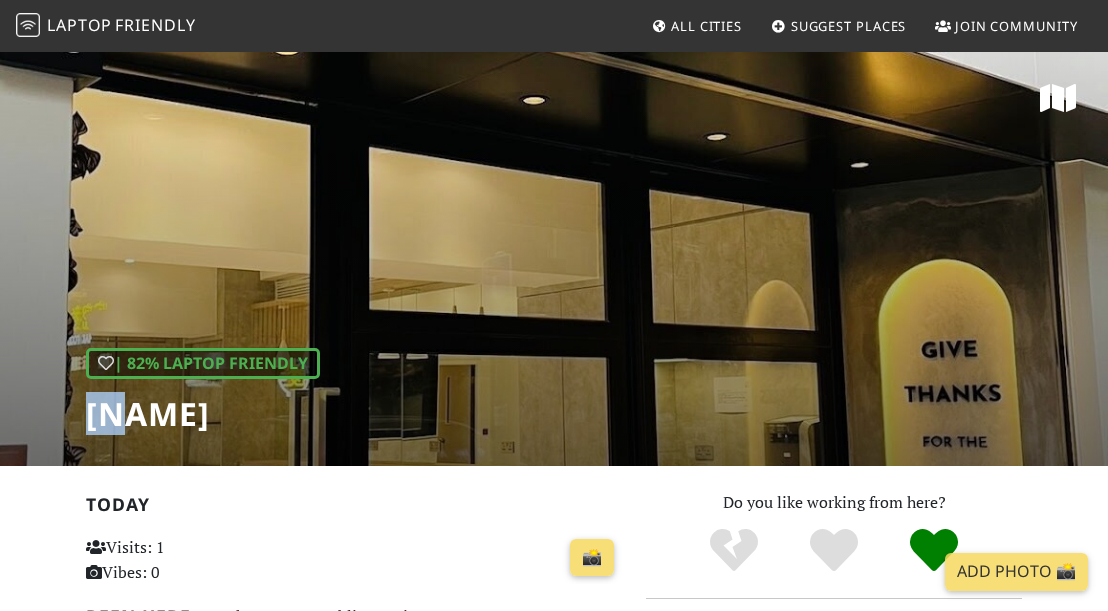 drag, startPoint x: 186, startPoint y: 413, endPoint x: 232, endPoint y: 413, distance: 46 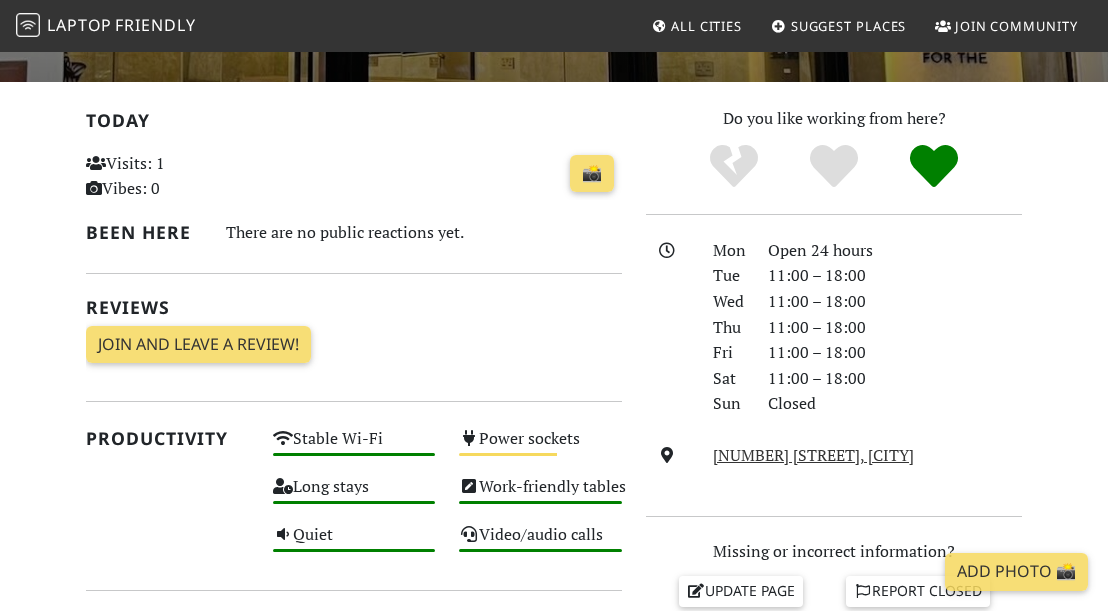 scroll, scrollTop: 382, scrollLeft: 0, axis: vertical 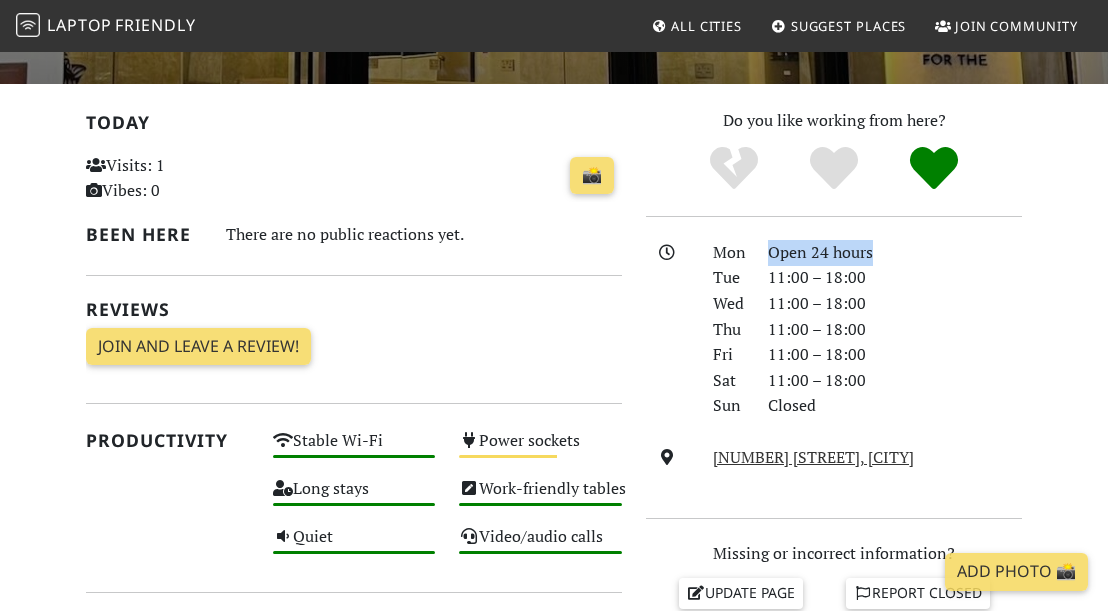 drag, startPoint x: 770, startPoint y: 253, endPoint x: 884, endPoint y: 253, distance: 114 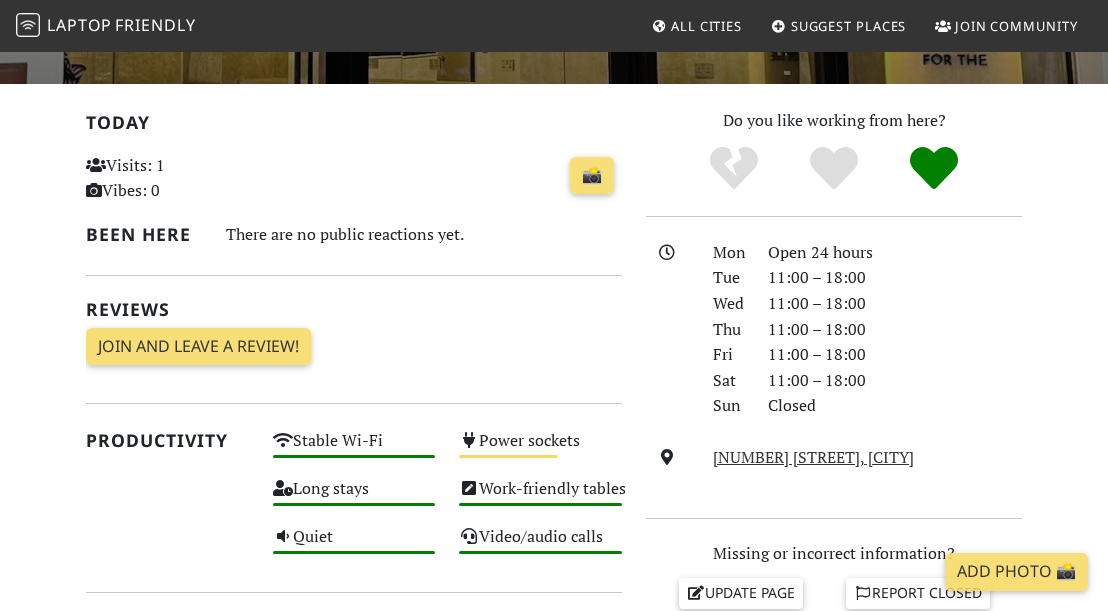 click on "11:00 – 18:00" at bounding box center (895, 330) 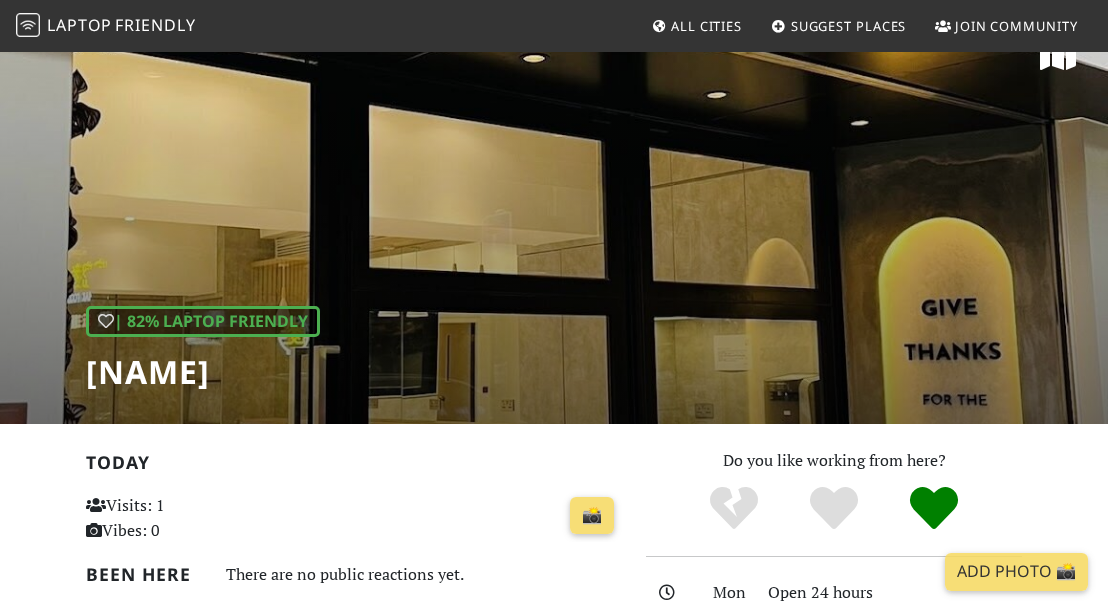 scroll, scrollTop: 0, scrollLeft: 0, axis: both 